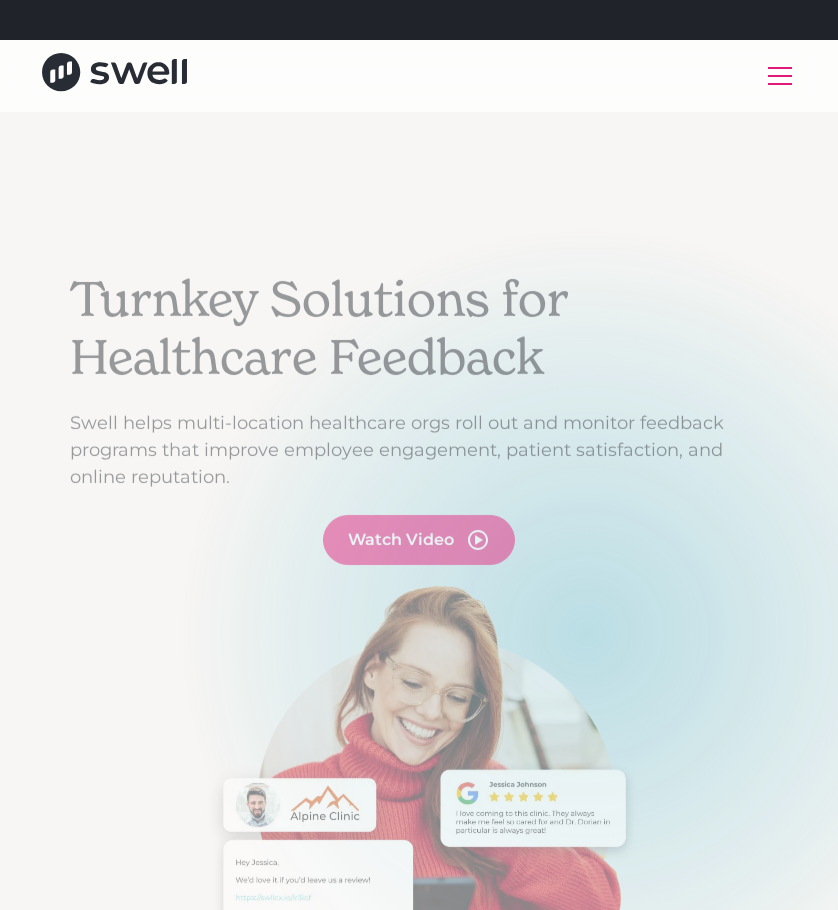 scroll, scrollTop: 0, scrollLeft: 0, axis: both 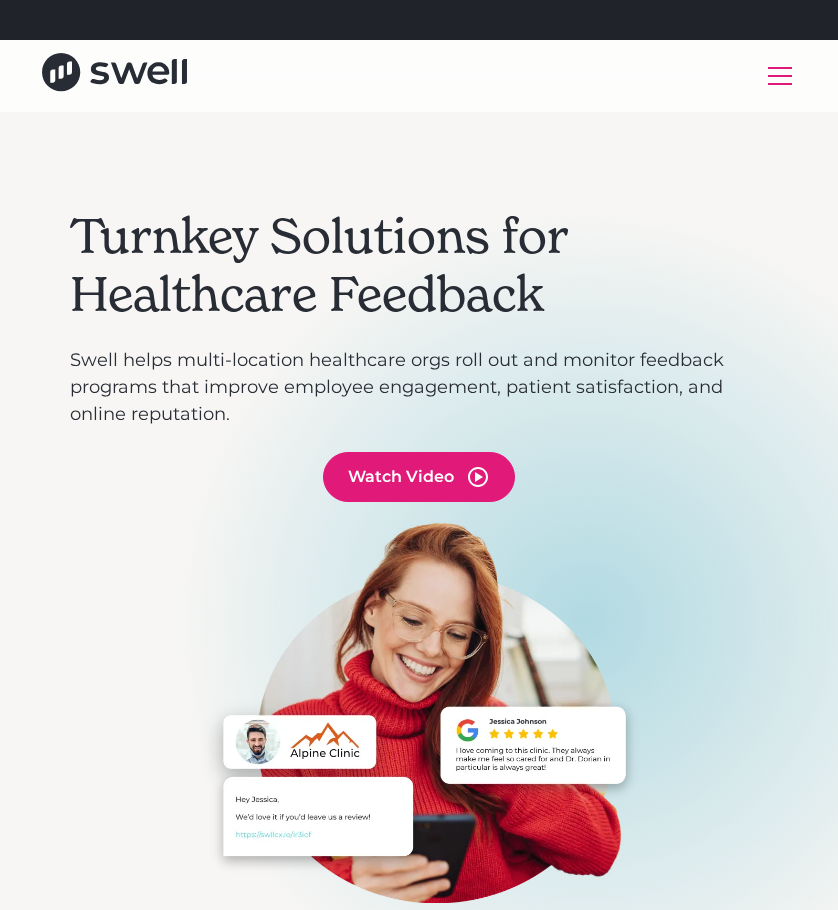 click at bounding box center (780, 76) 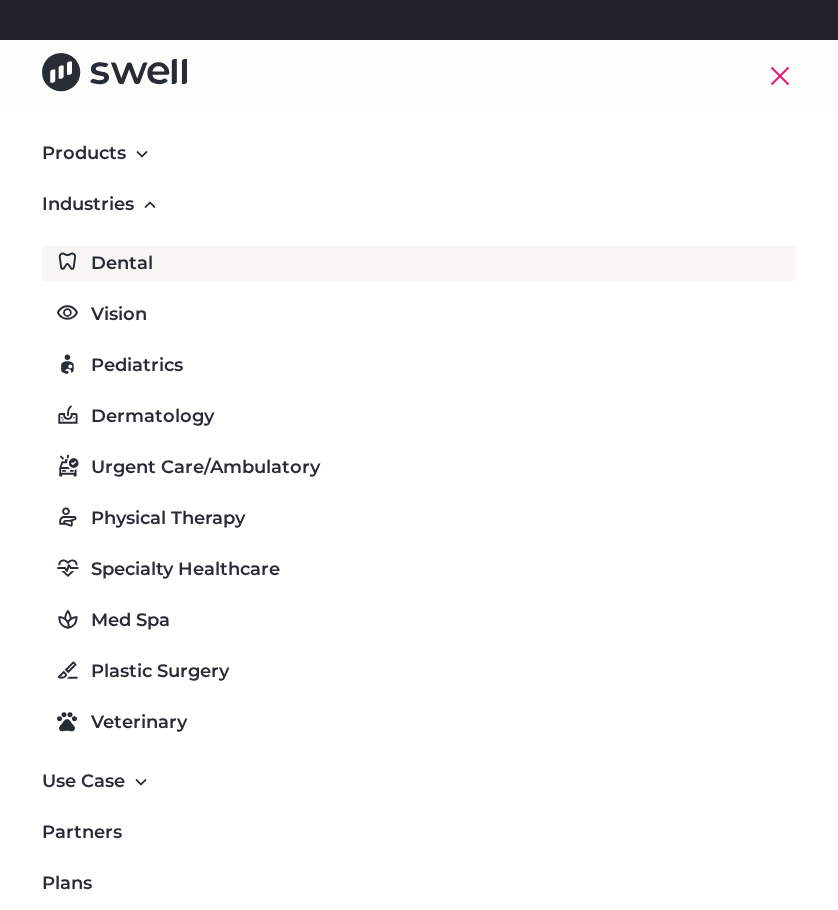 click on "Dental" at bounding box center (122, 263) 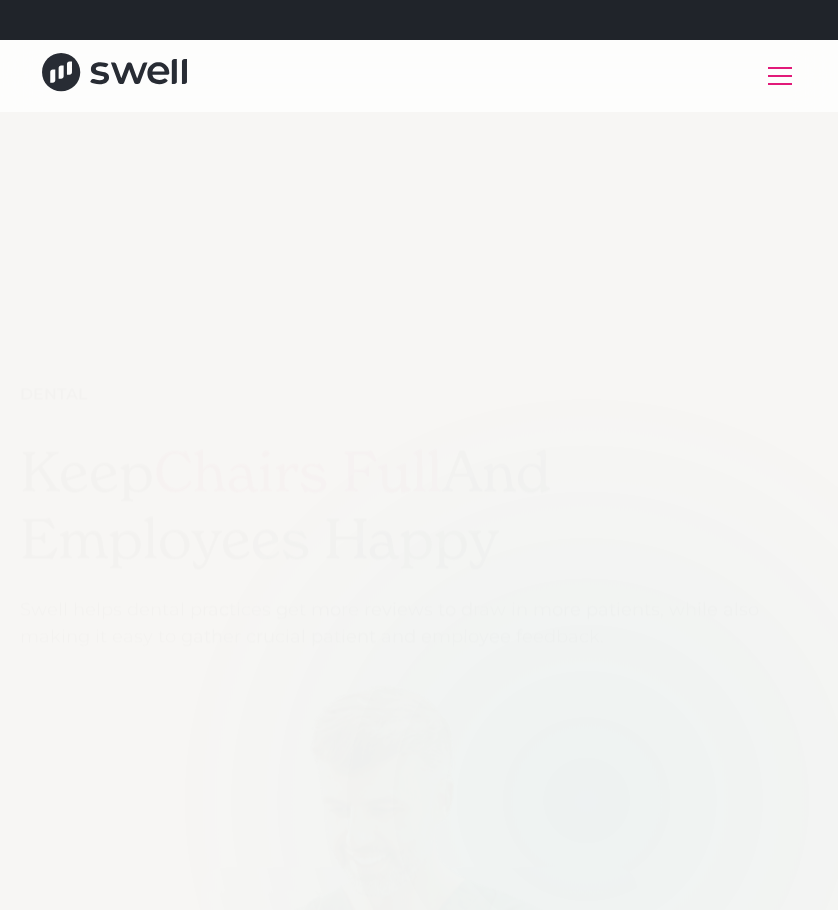 scroll, scrollTop: 0, scrollLeft: 0, axis: both 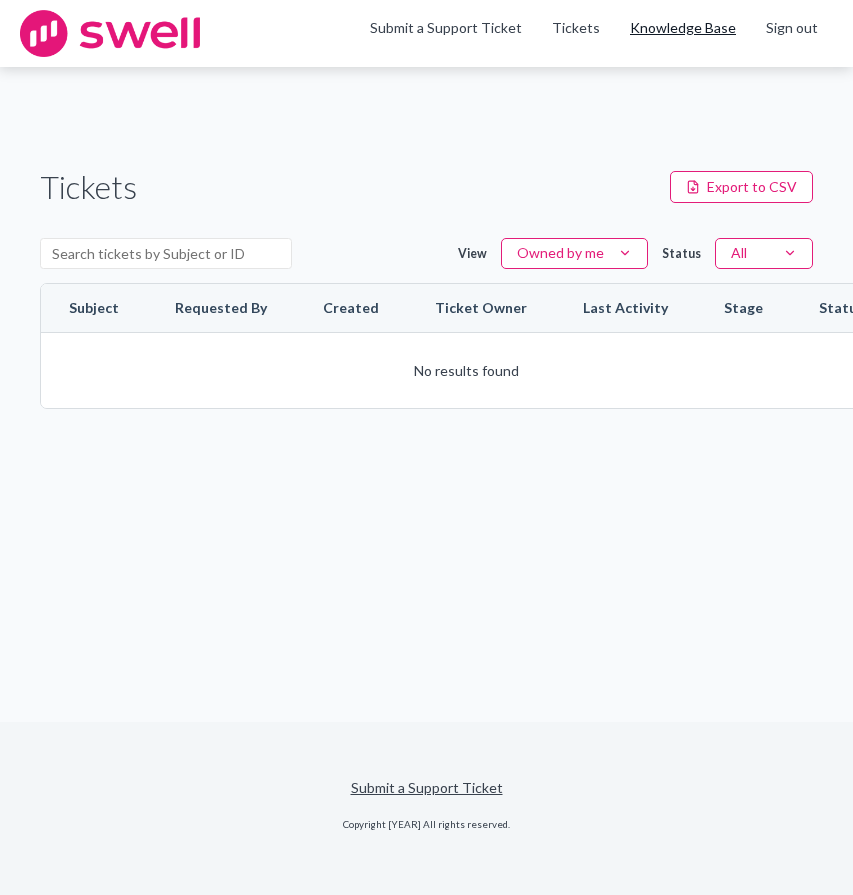 click on "Knowledge Base" at bounding box center (683, 28) 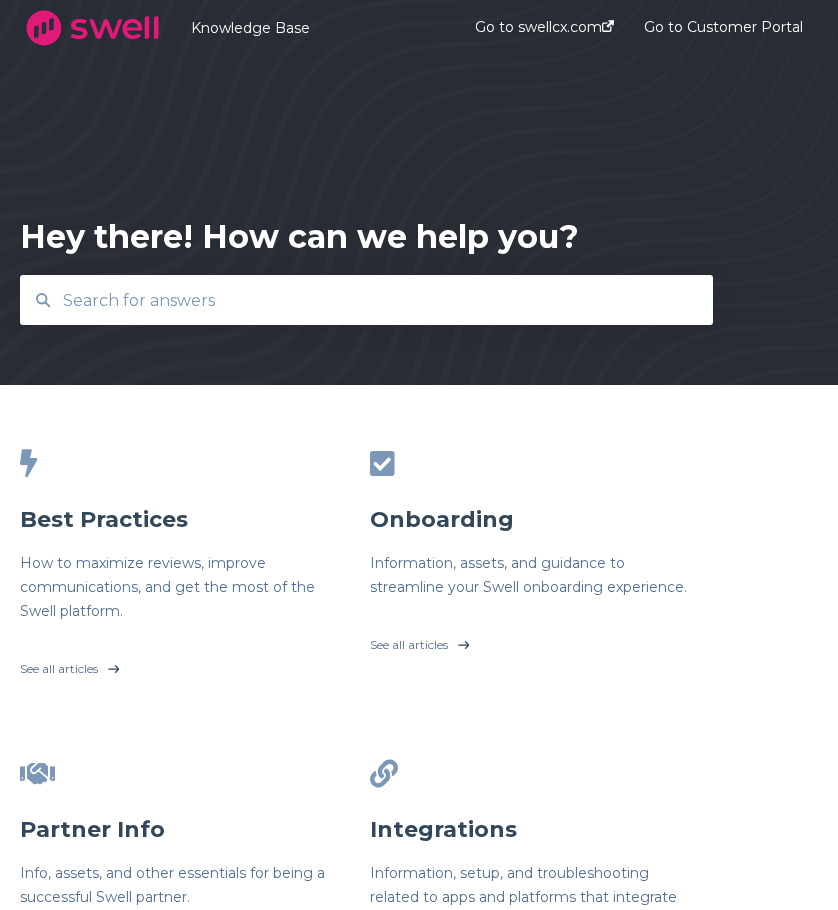 scroll, scrollTop: 0, scrollLeft: 0, axis: both 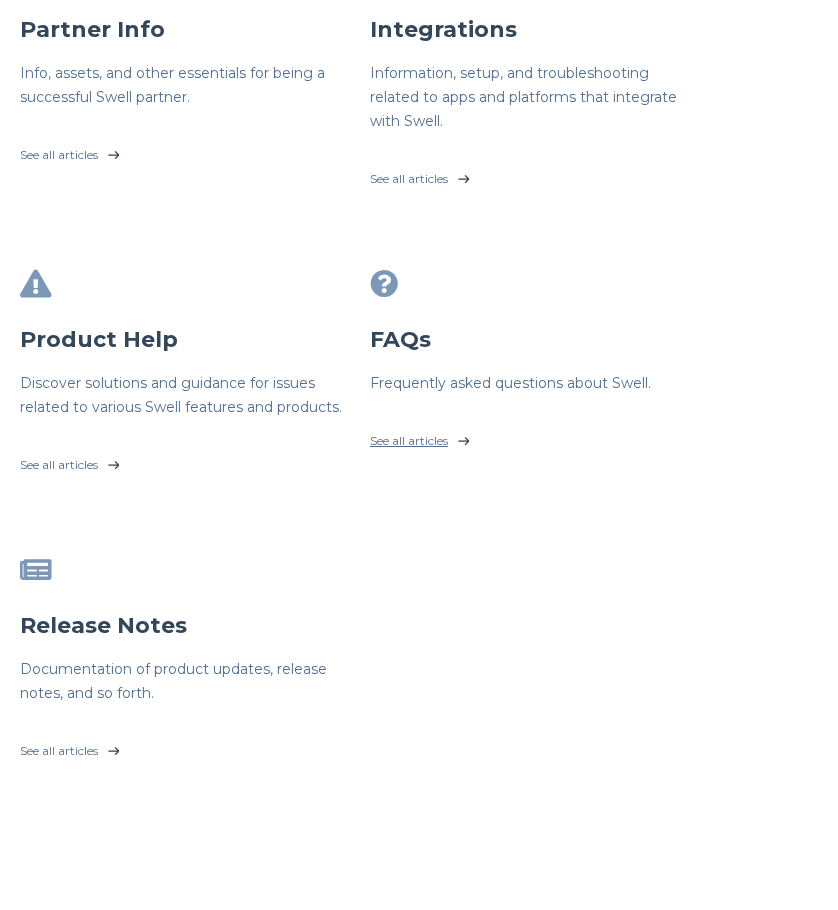 click on "See all articles" at bounding box center [535, 436] 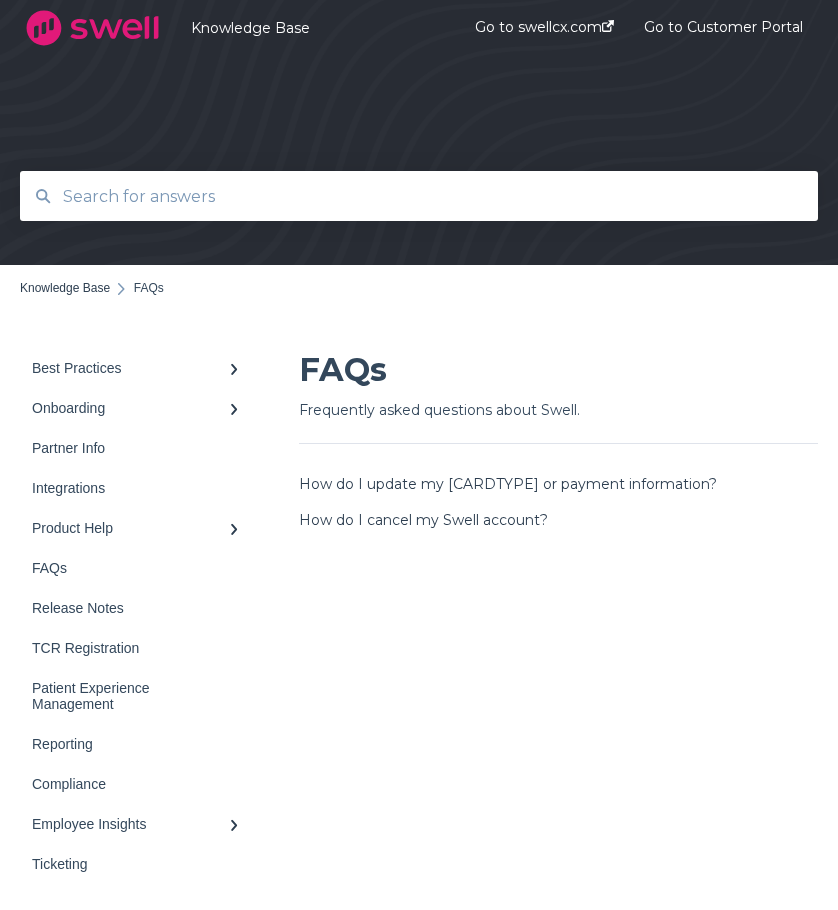scroll, scrollTop: 0, scrollLeft: 0, axis: both 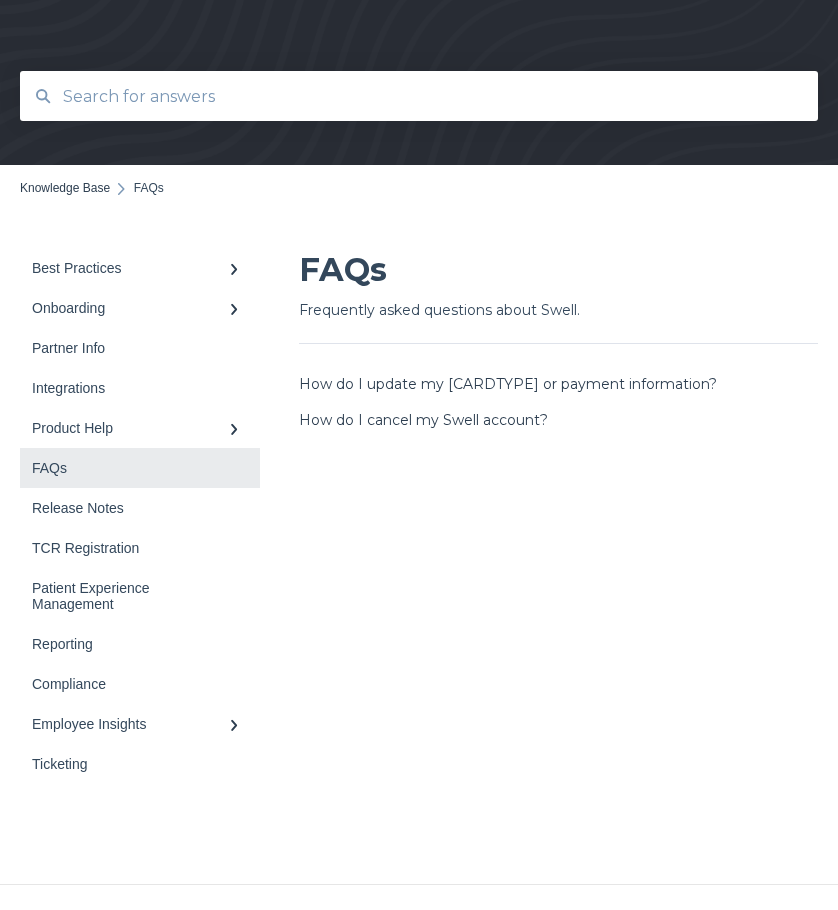 click on "FAQs" at bounding box center [130, 468] 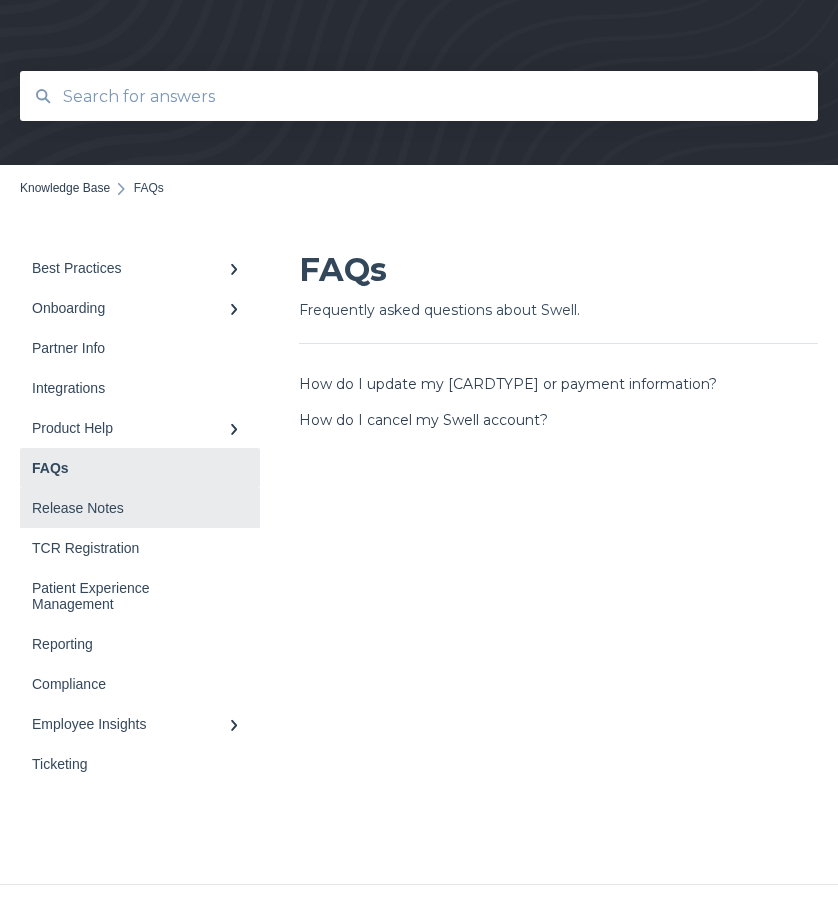 scroll, scrollTop: 173, scrollLeft: 0, axis: vertical 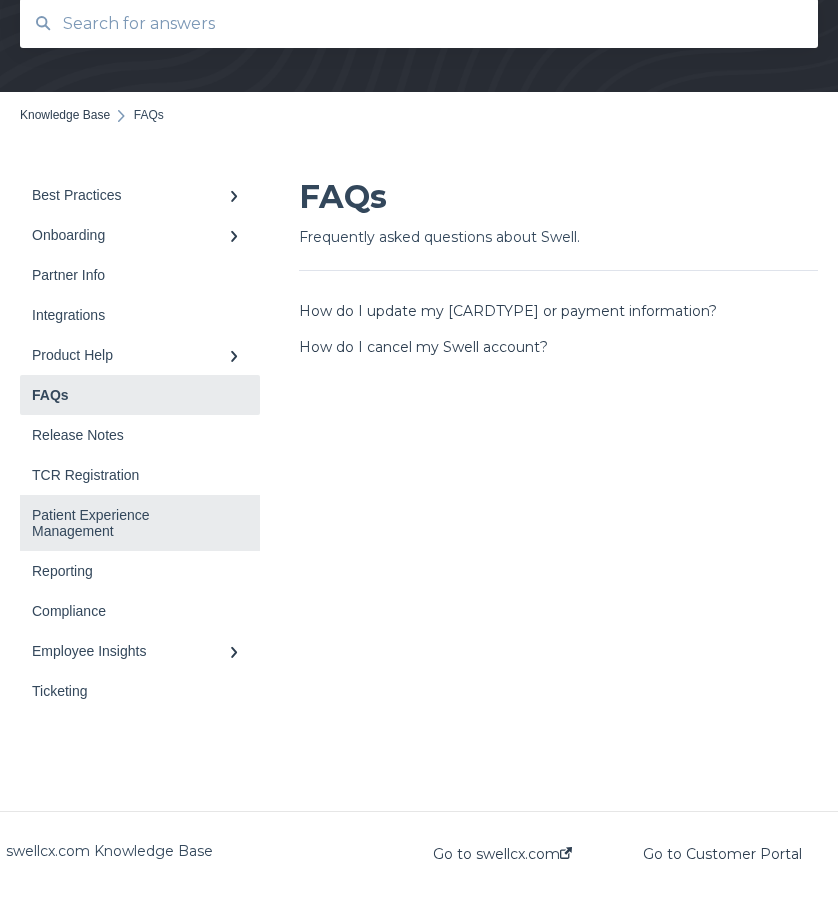 click on "Patient Experience Management" at bounding box center (130, 523) 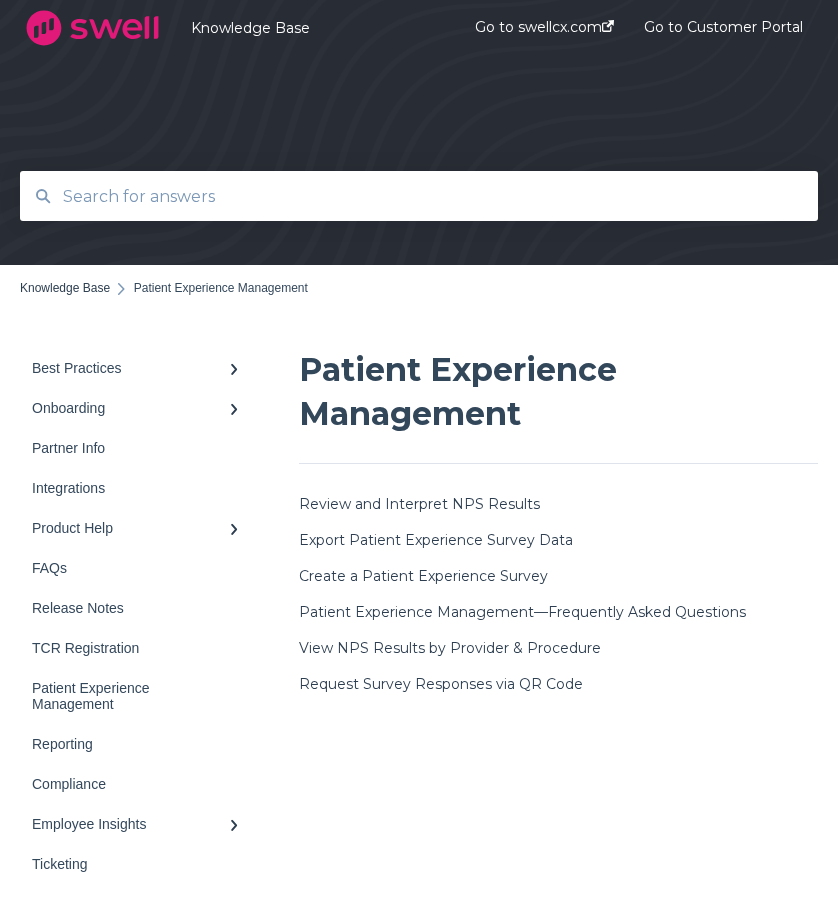 scroll, scrollTop: 0, scrollLeft: 0, axis: both 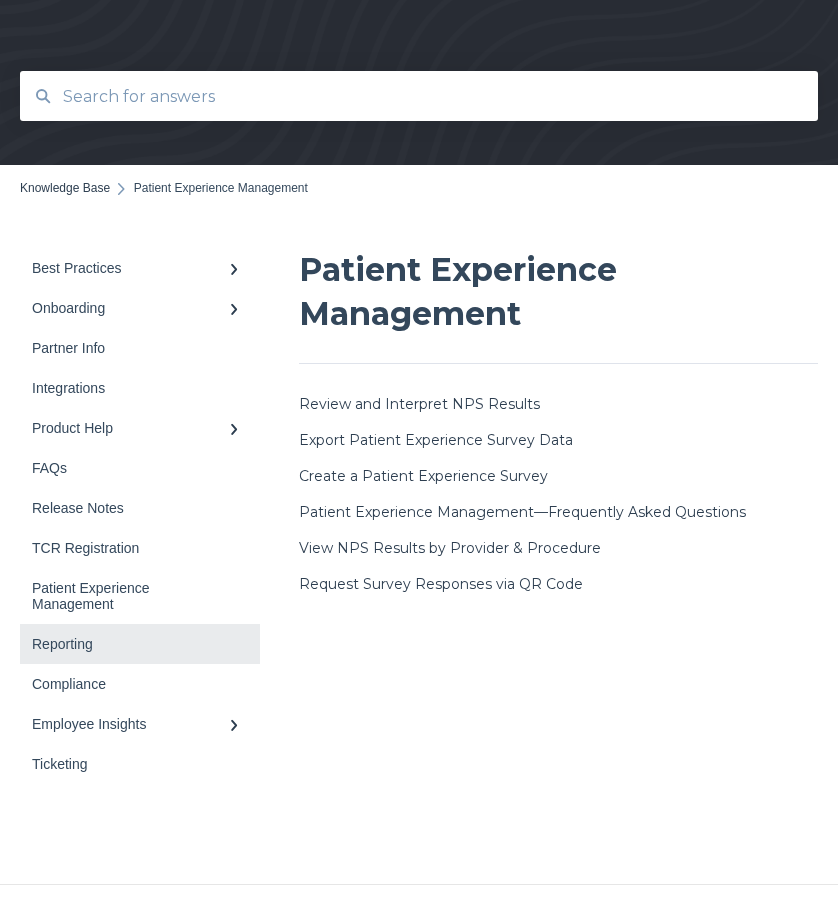 click on "Reporting" at bounding box center (130, 644) 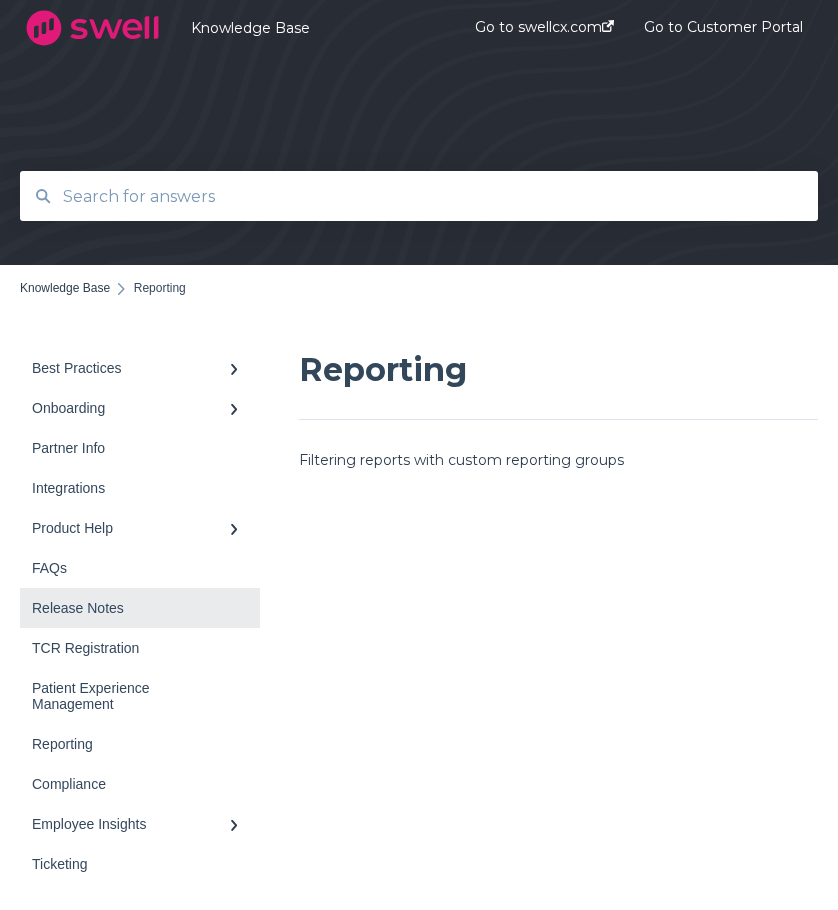 scroll, scrollTop: 0, scrollLeft: 0, axis: both 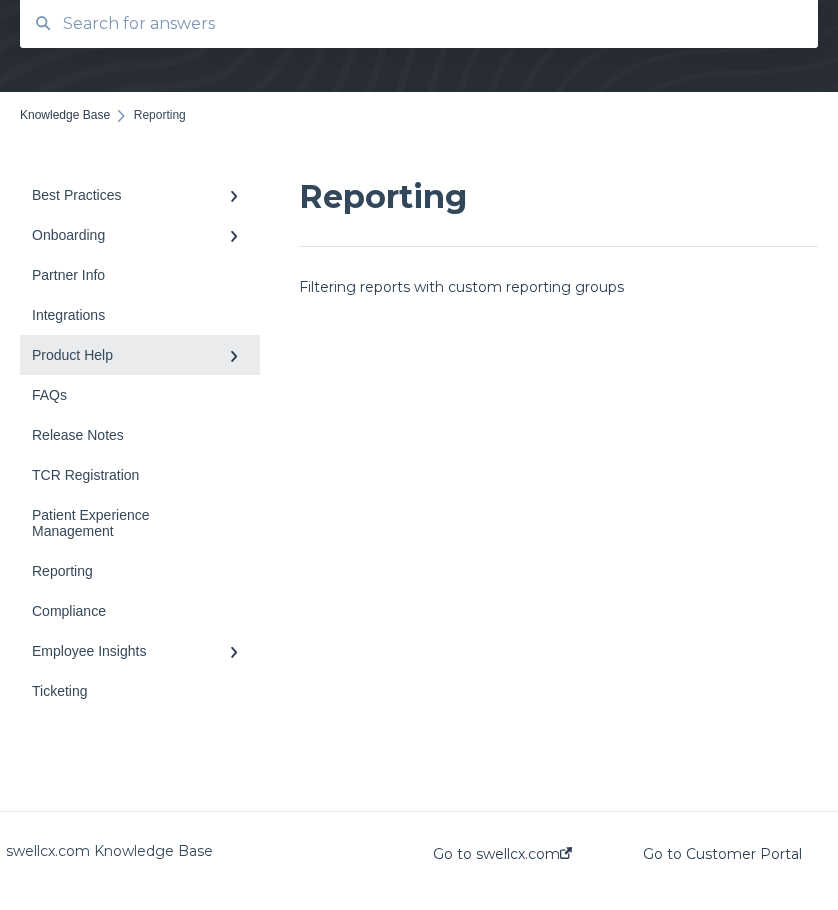 click on "Product Help" at bounding box center [130, 355] 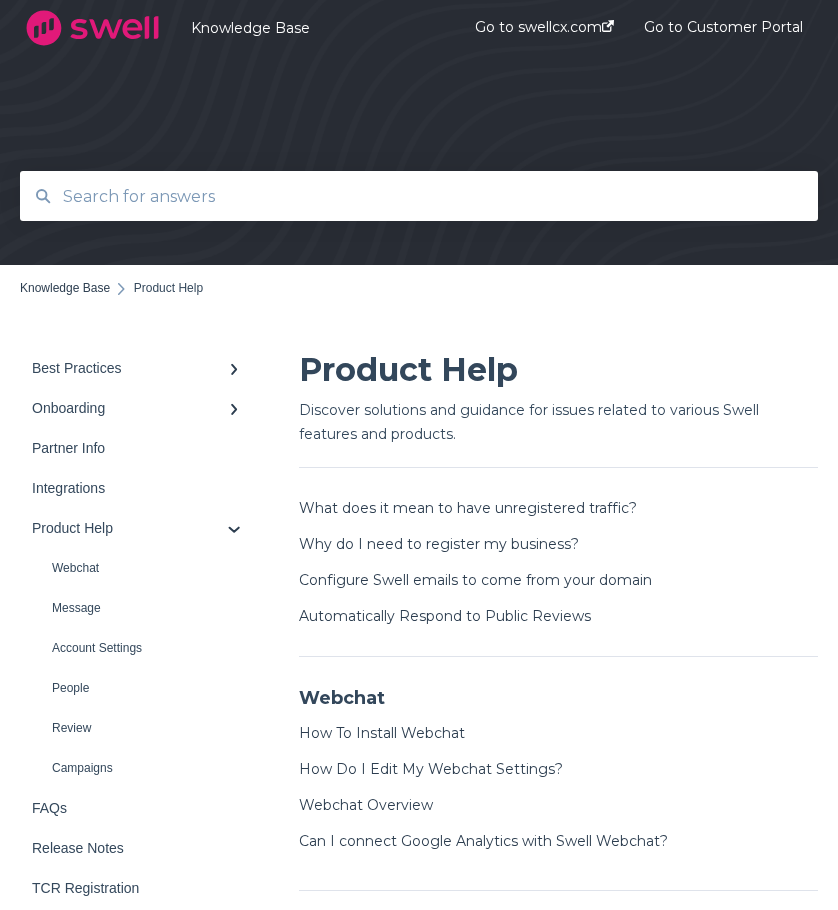 scroll, scrollTop: 0, scrollLeft: 0, axis: both 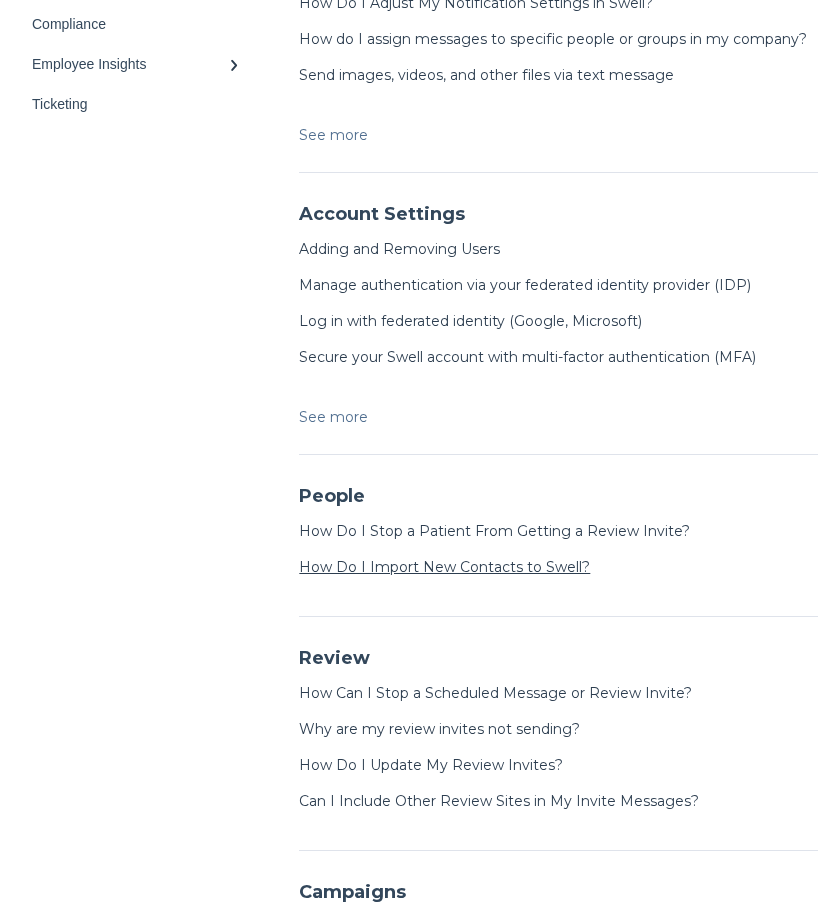 click on "How Do I Import New Contacts to Swell?" at bounding box center [444, 567] 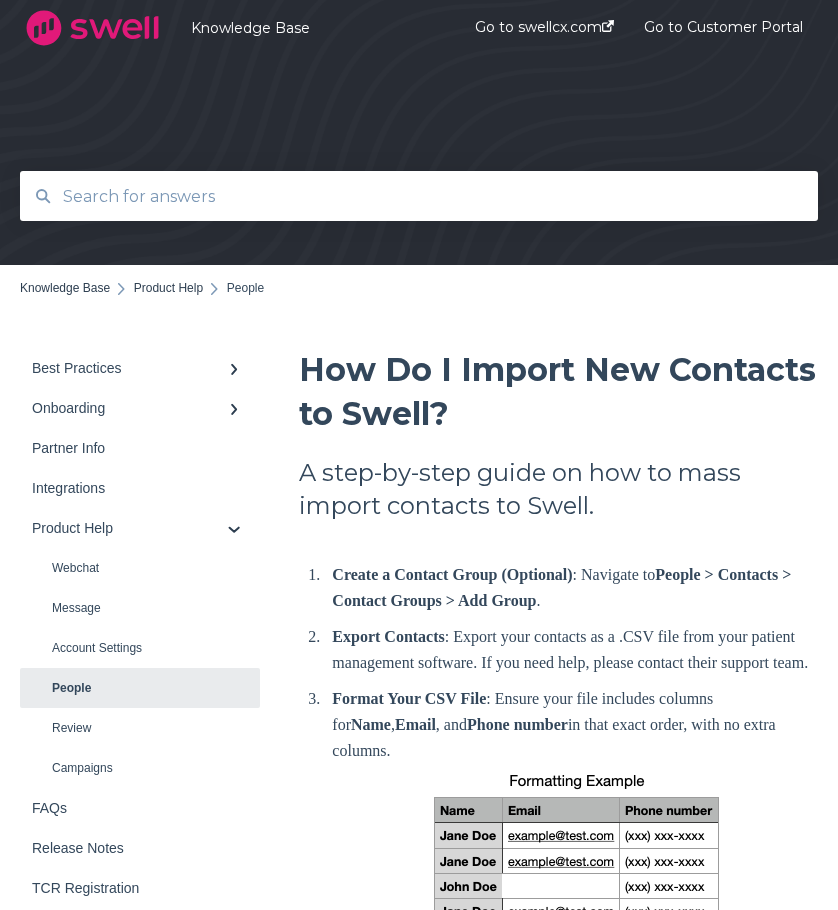 scroll, scrollTop: 0, scrollLeft: 0, axis: both 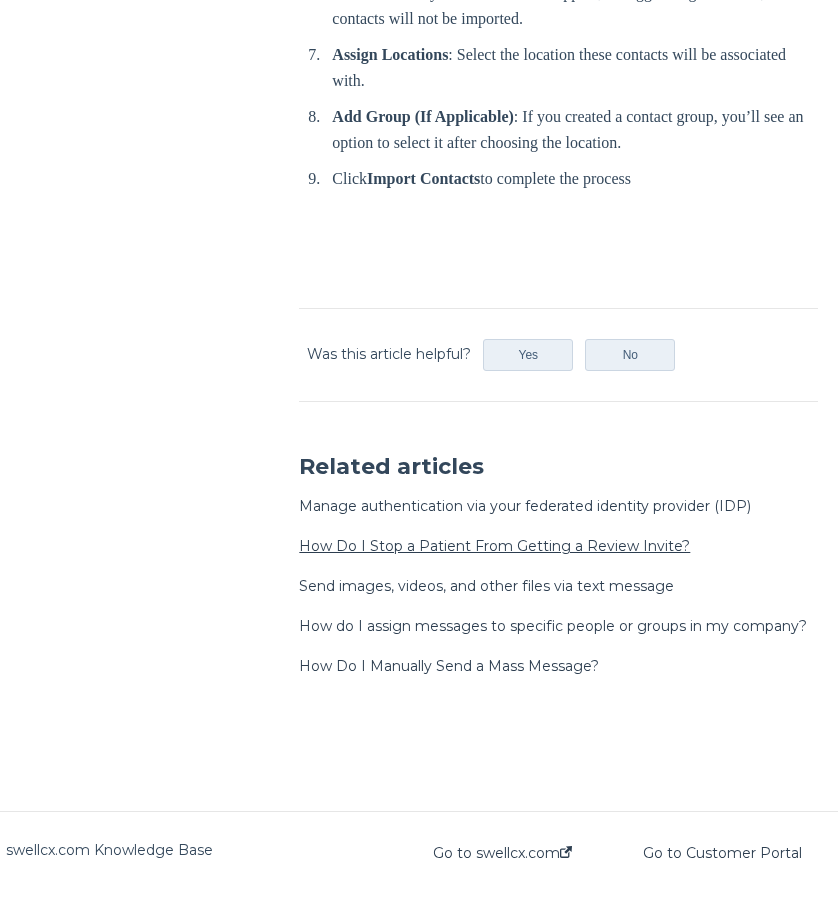 click on "How Do I Stop a Patient From Getting a Review Invite?" at bounding box center (494, 546) 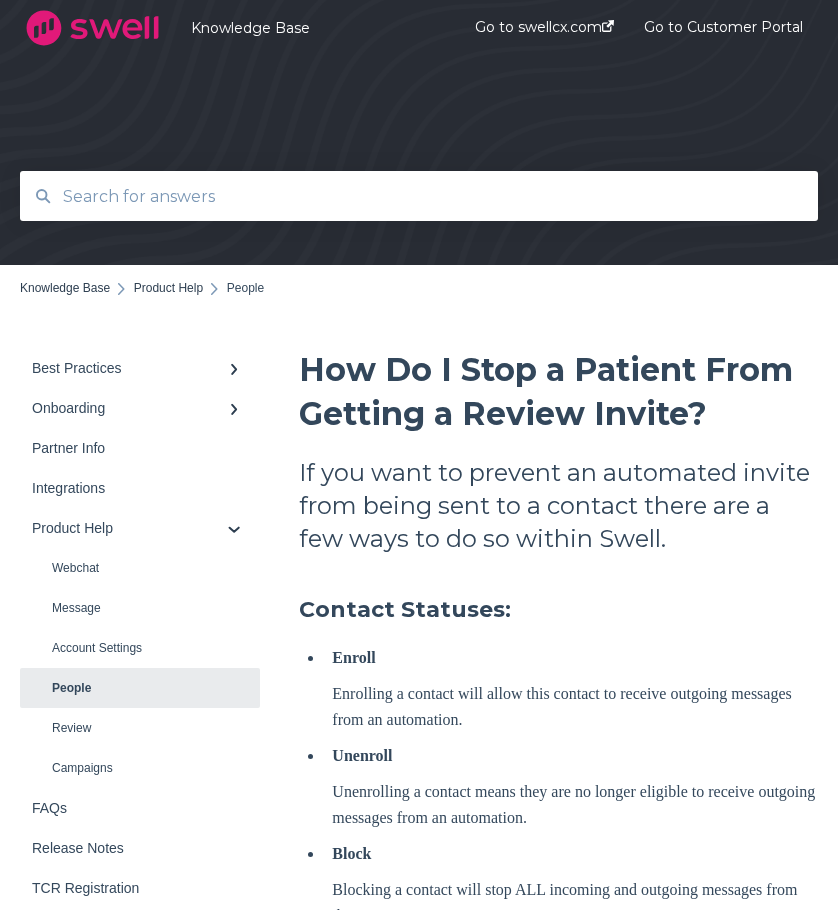scroll, scrollTop: 0, scrollLeft: 0, axis: both 